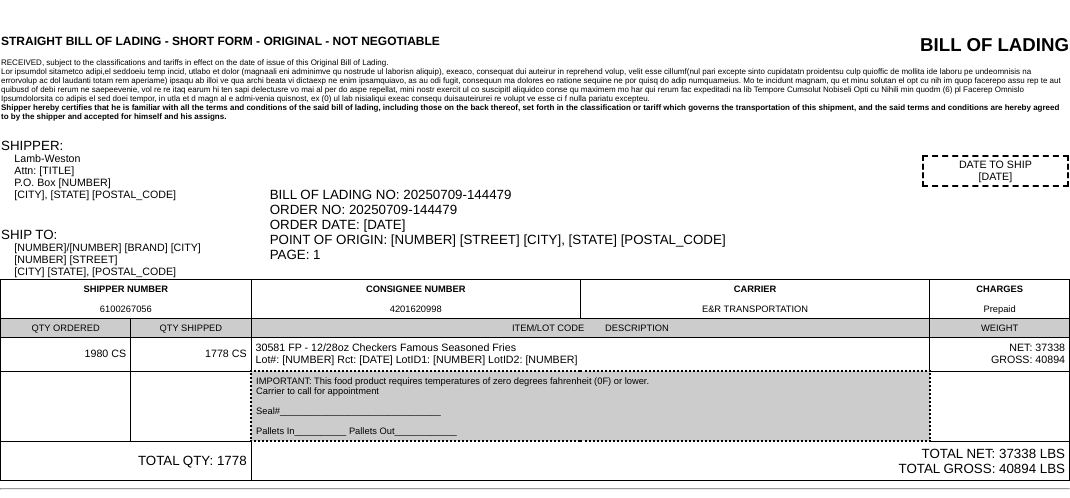 scroll, scrollTop: 0, scrollLeft: 0, axis: both 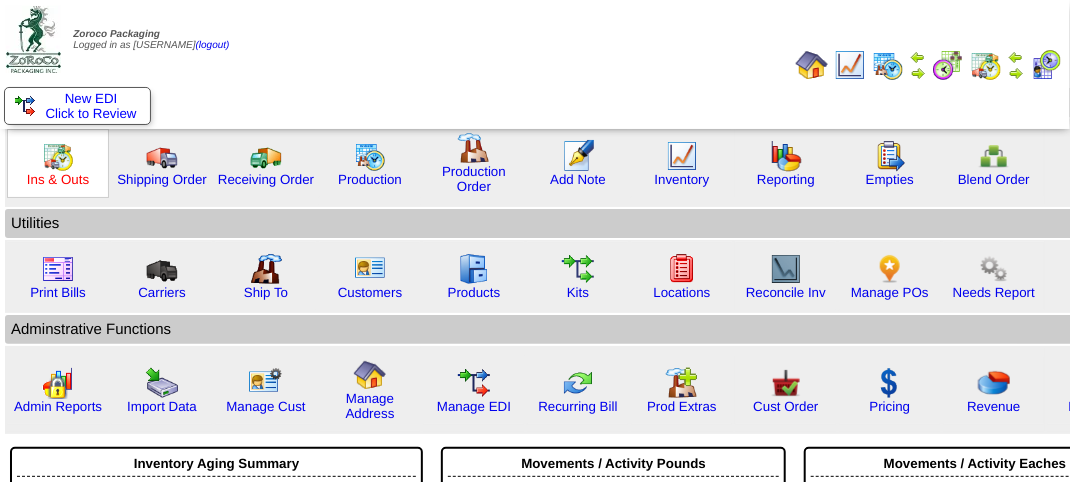 click on "Ins & Outs" at bounding box center (58, 179) 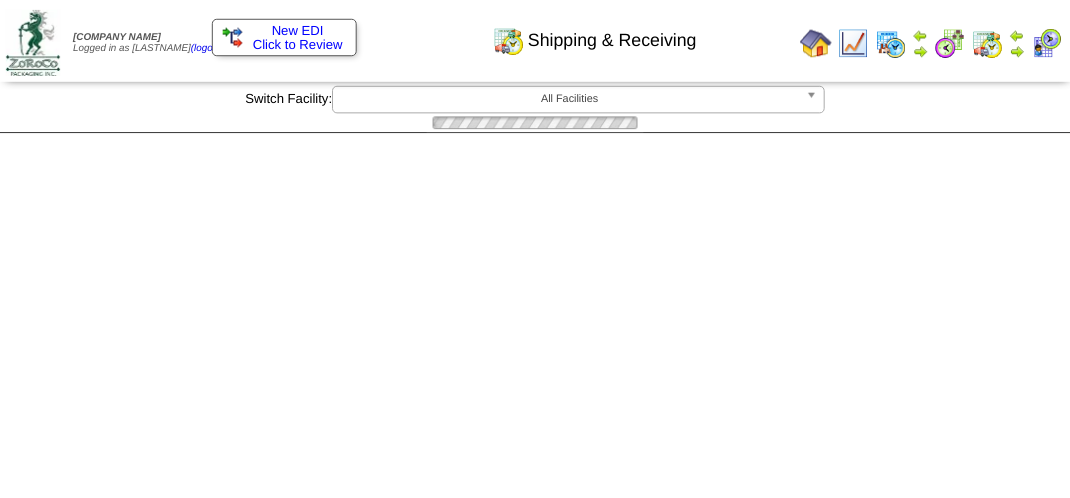 scroll, scrollTop: 0, scrollLeft: 0, axis: both 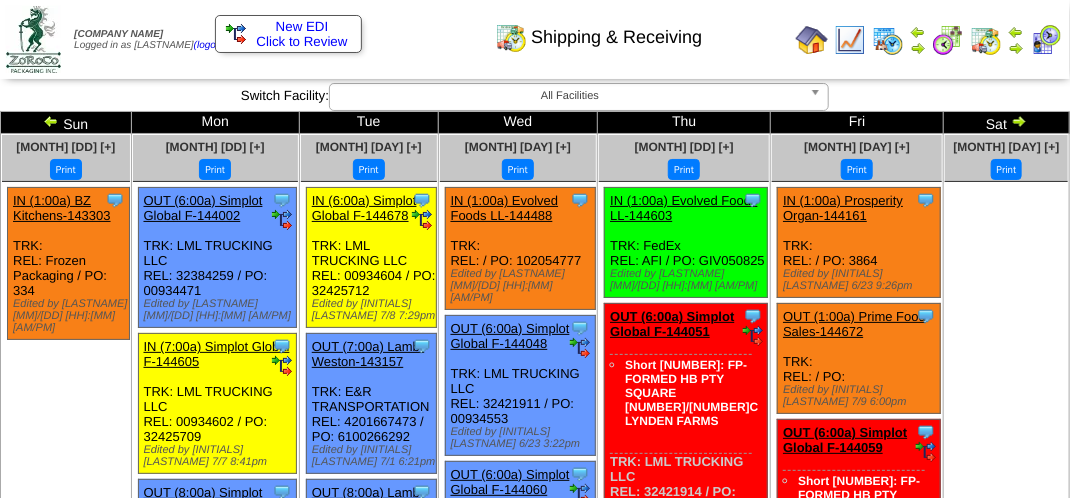 click at bounding box center [1046, 40] 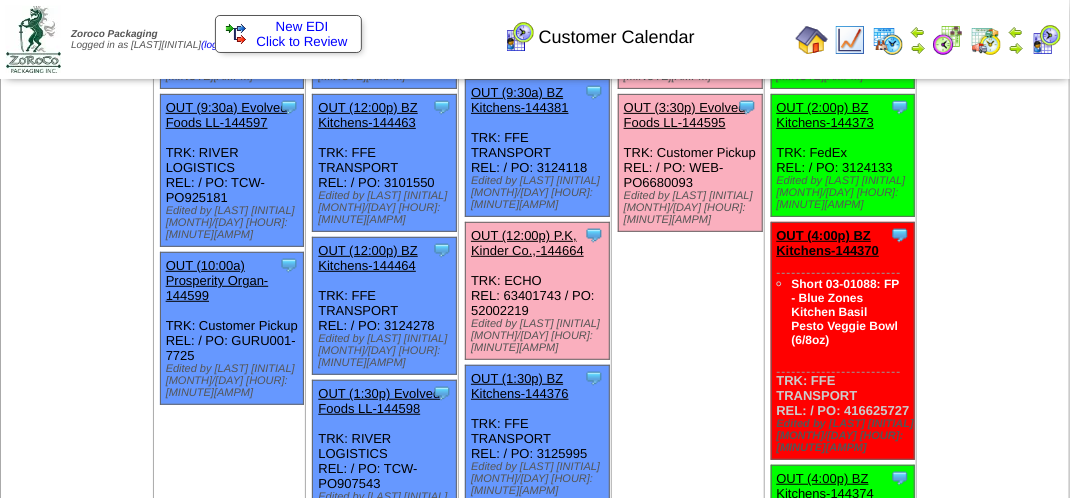 scroll, scrollTop: 300, scrollLeft: 0, axis: vertical 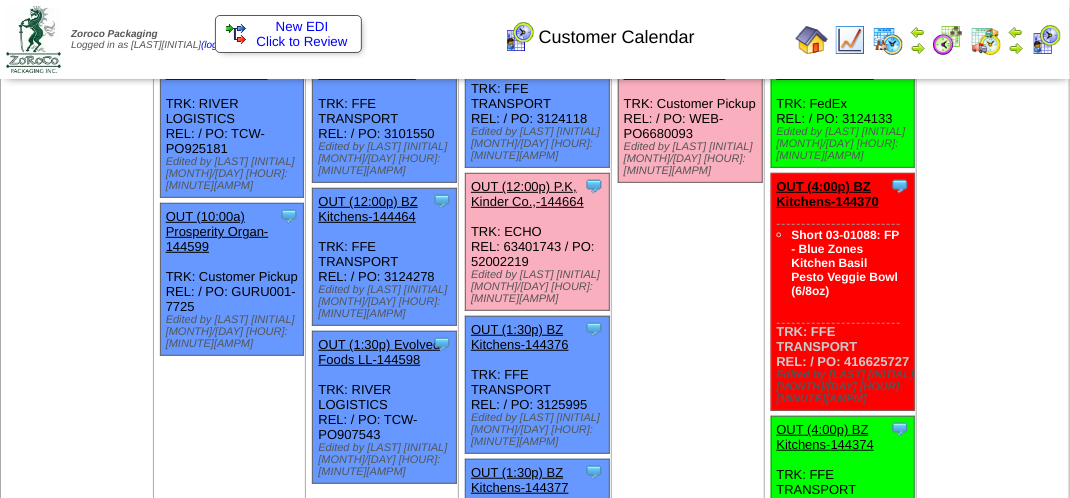 click on "OUT
(12:00p)
P.K, Kinder Co.,-144664" at bounding box center (527, 194) 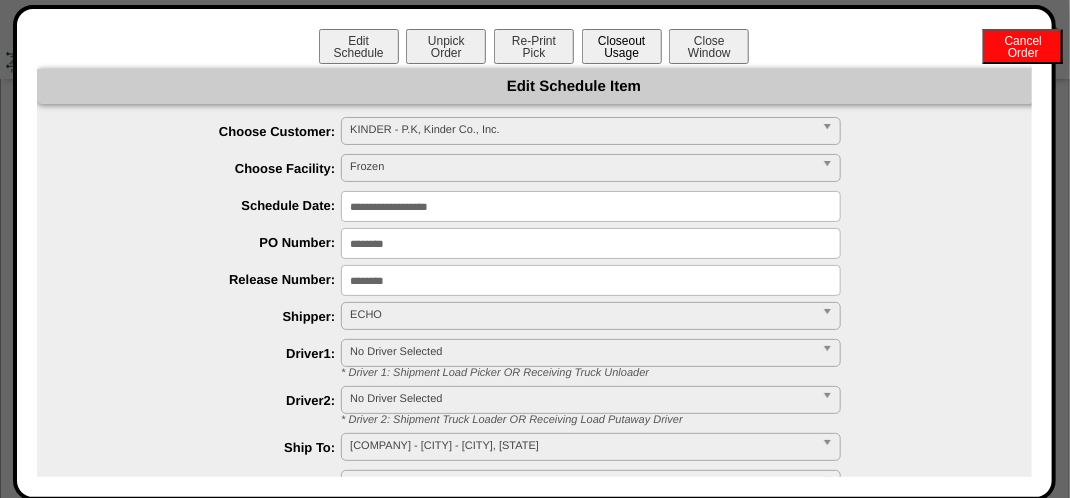 click on "Closeout Usage" at bounding box center [622, 46] 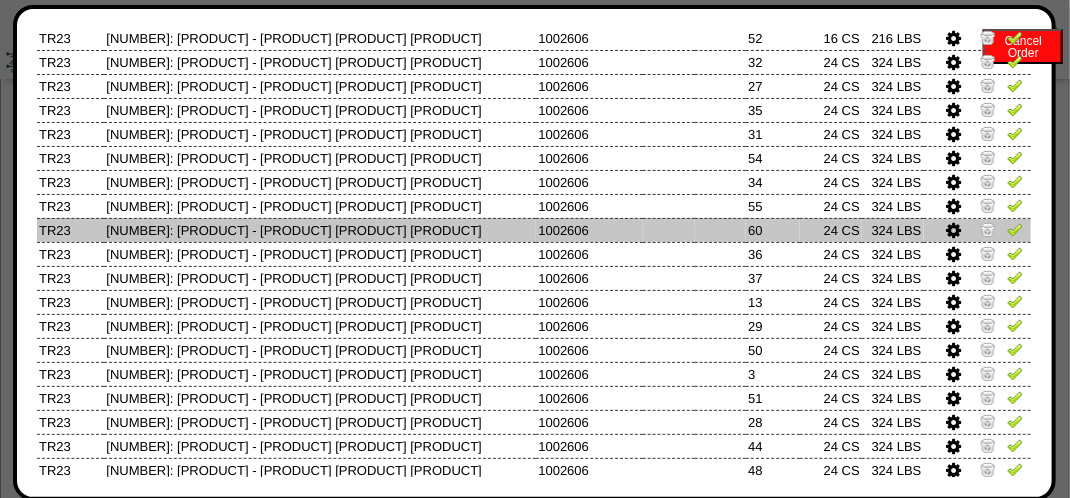scroll, scrollTop: 0, scrollLeft: 0, axis: both 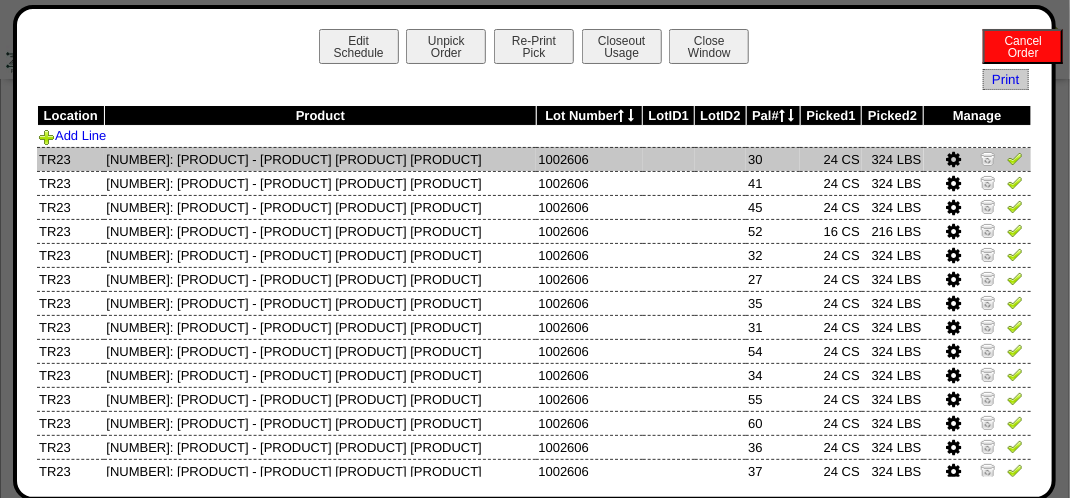 click at bounding box center (1015, 158) 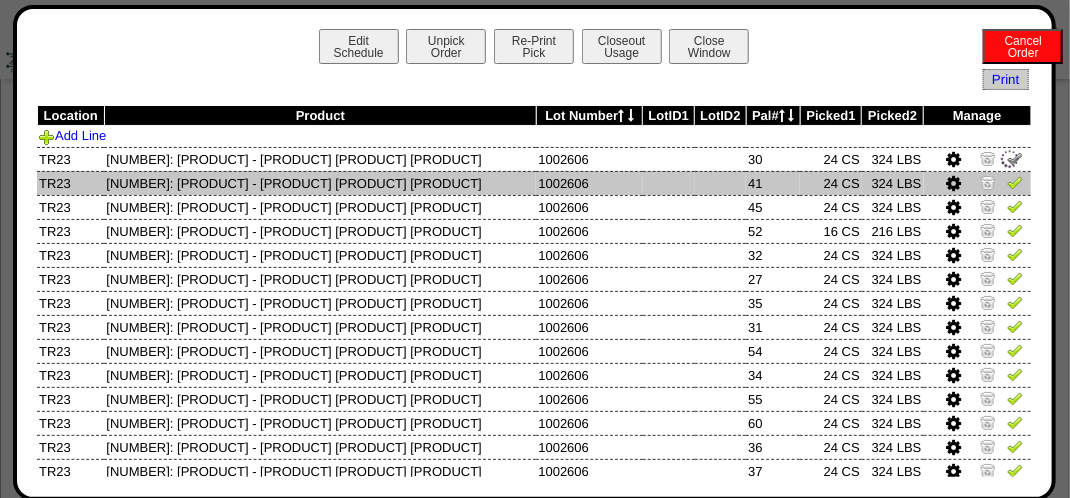 click at bounding box center [1015, 182] 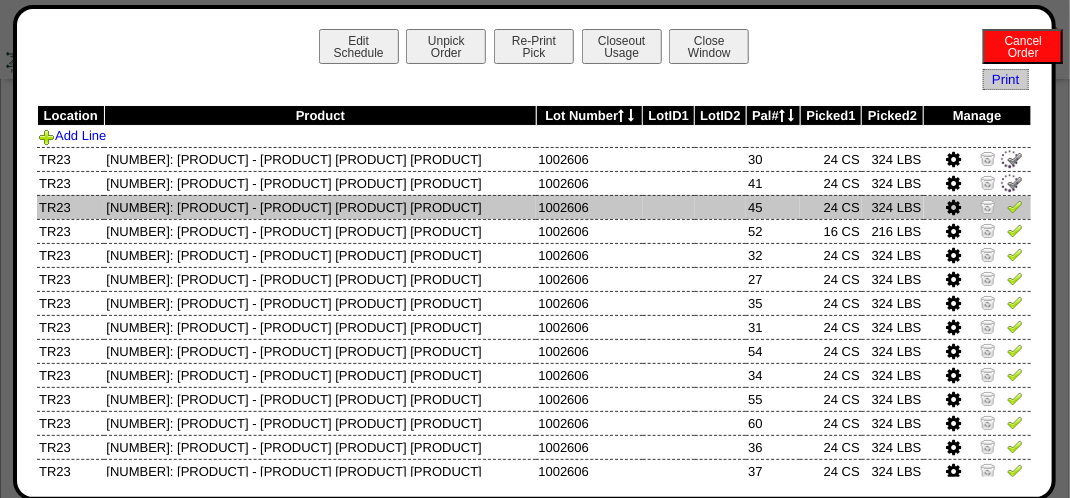 click at bounding box center [1015, 206] 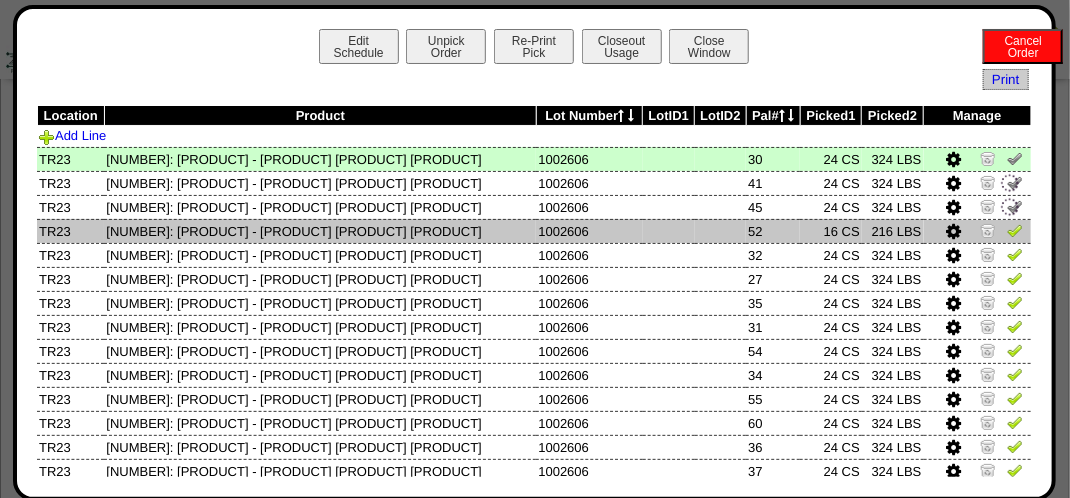 click at bounding box center (1015, 230) 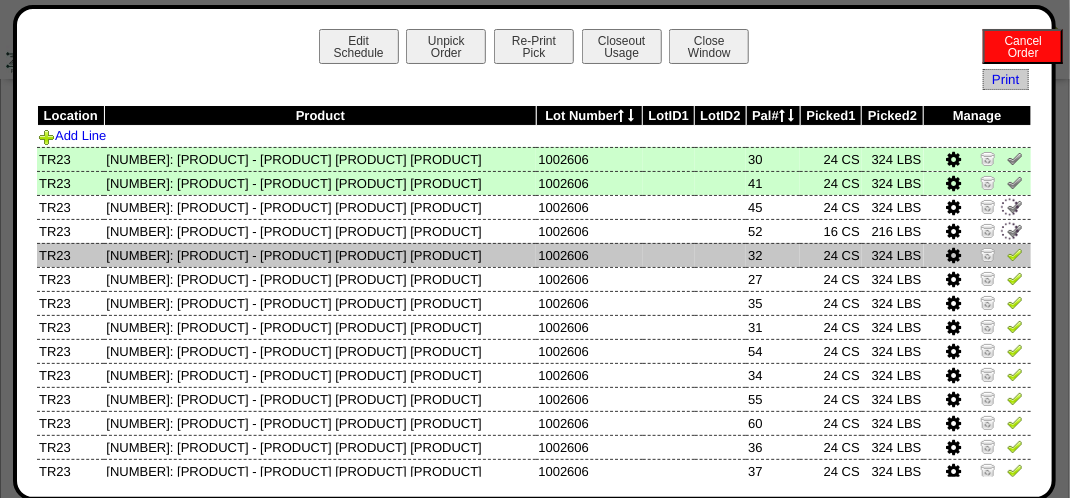 click at bounding box center (1015, 254) 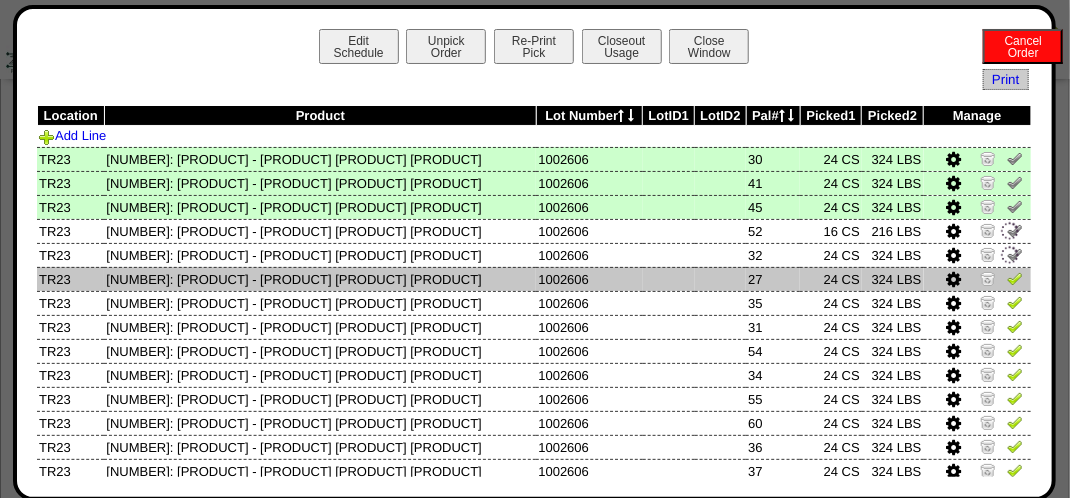 click at bounding box center [1015, 278] 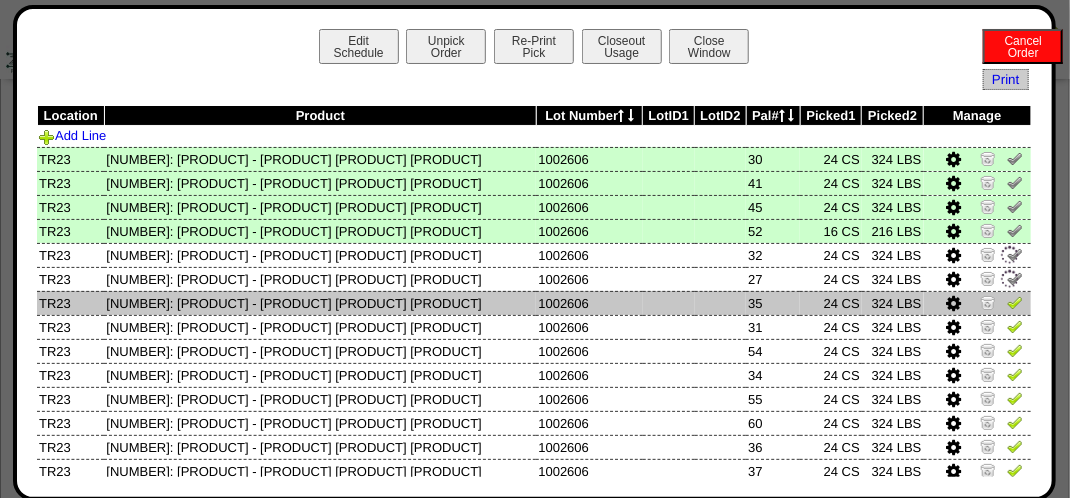 click at bounding box center [1015, 302] 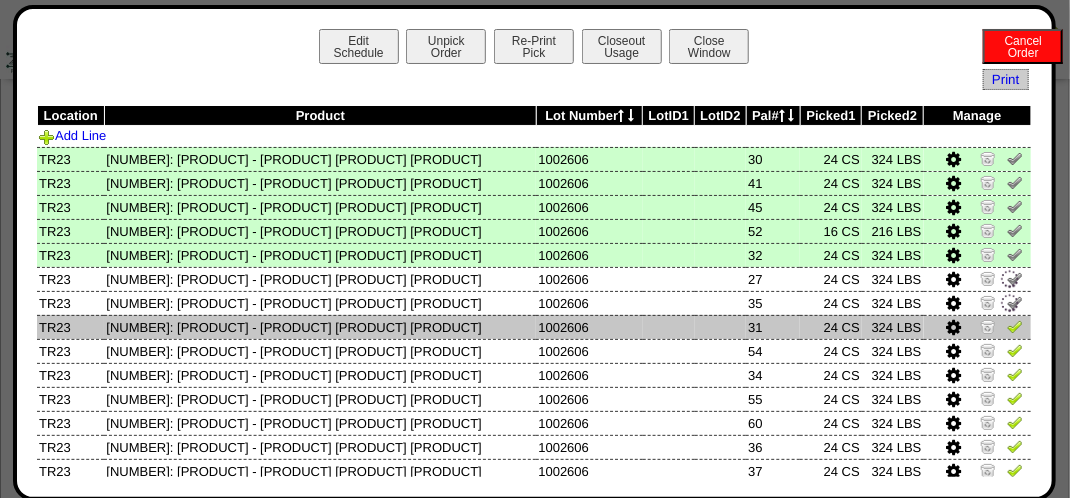 click at bounding box center (1015, 326) 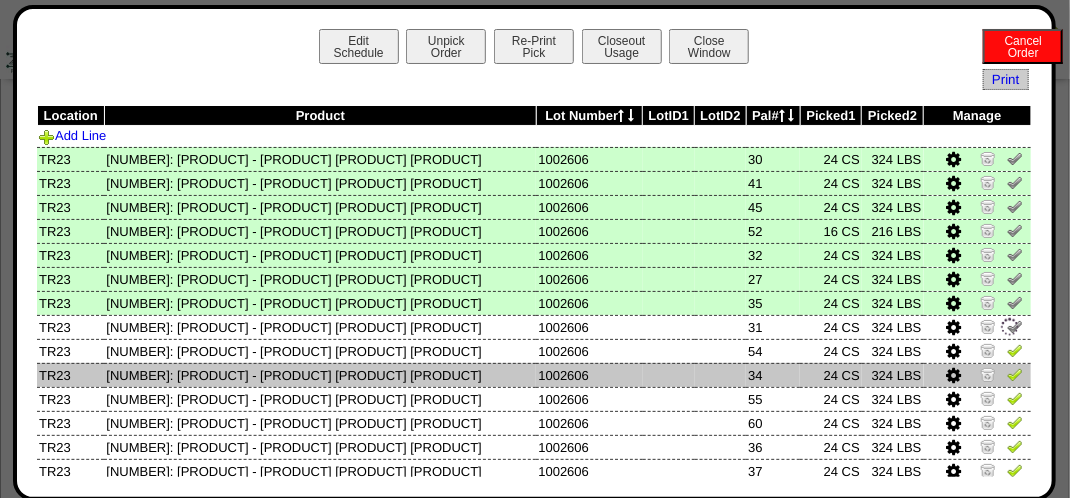 click at bounding box center (1015, 374) 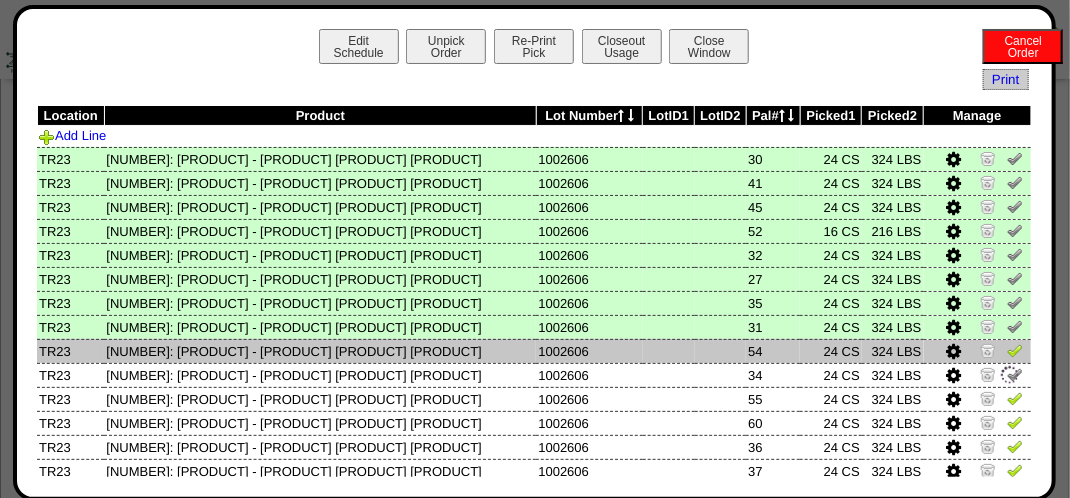click at bounding box center (1015, 350) 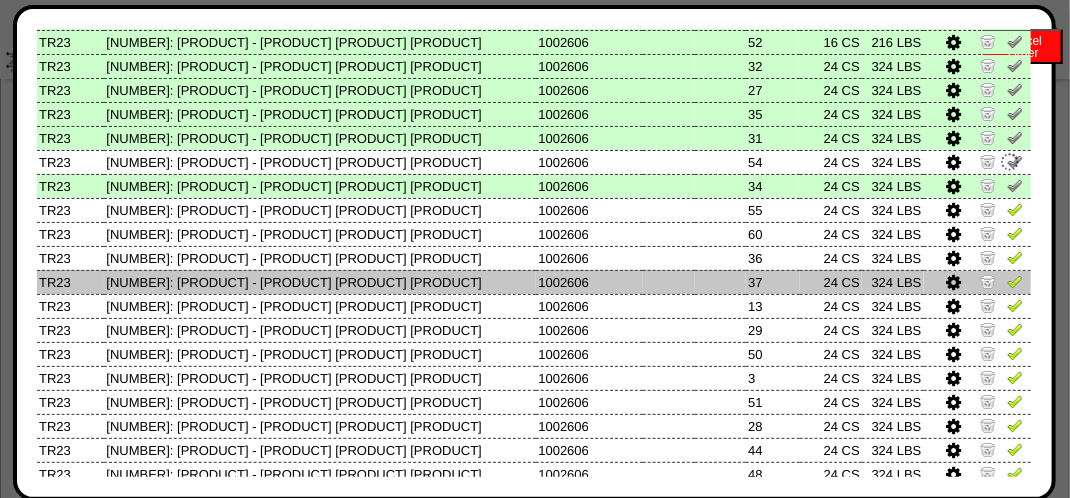 scroll, scrollTop: 200, scrollLeft: 0, axis: vertical 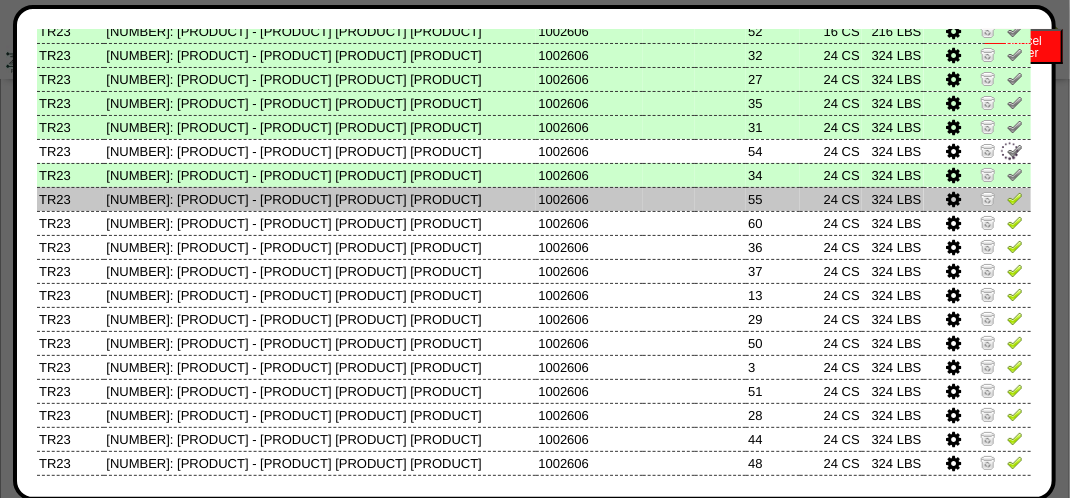 click at bounding box center (1015, 198) 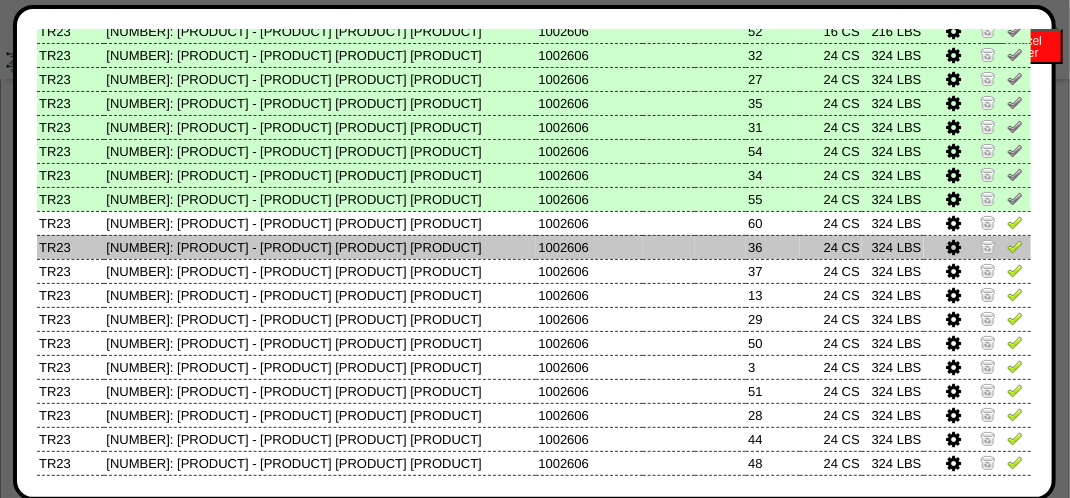 click at bounding box center (1015, 246) 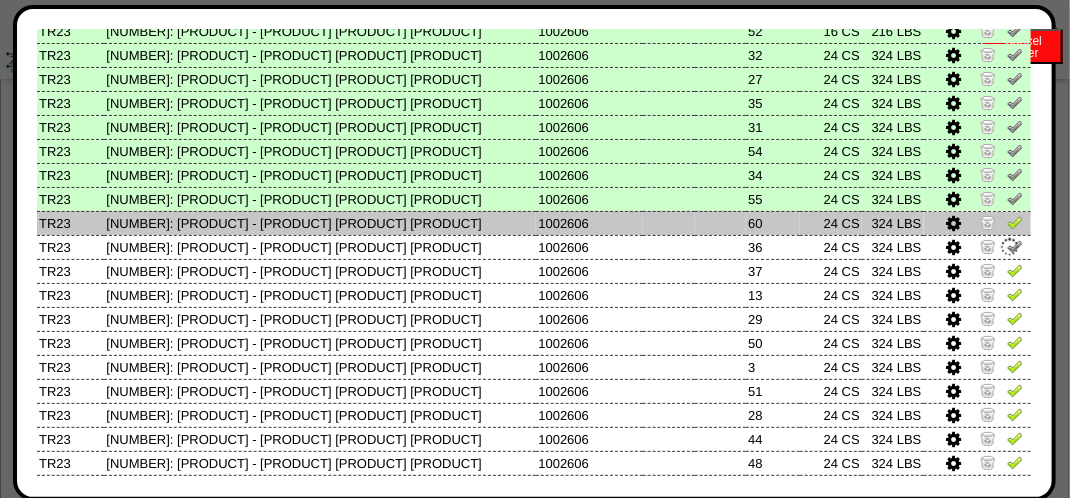 click at bounding box center (1015, 222) 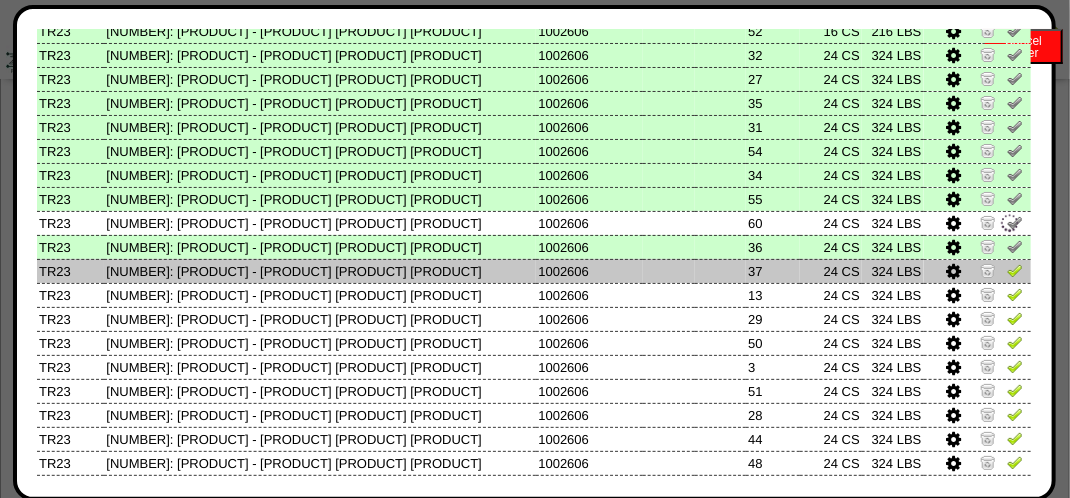 click at bounding box center (1015, 270) 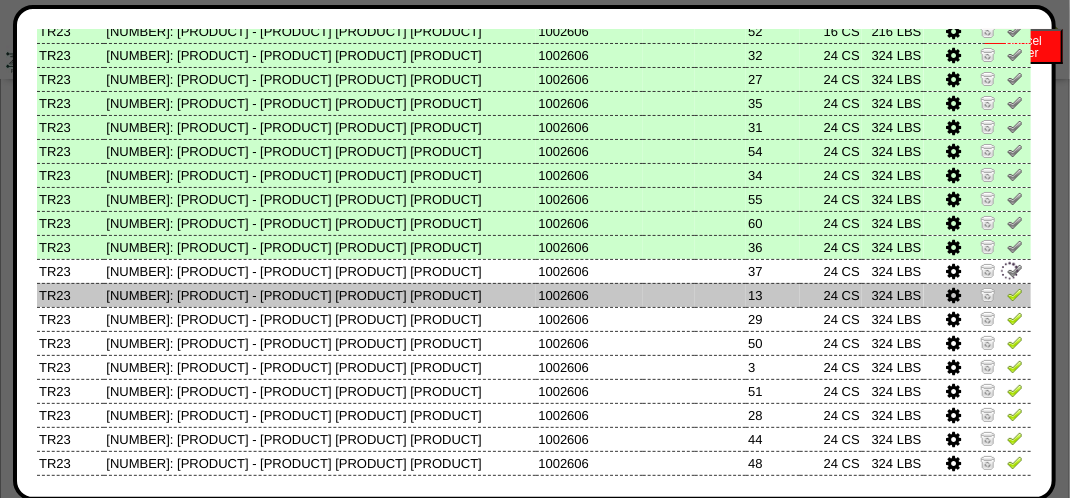 click at bounding box center (1015, 294) 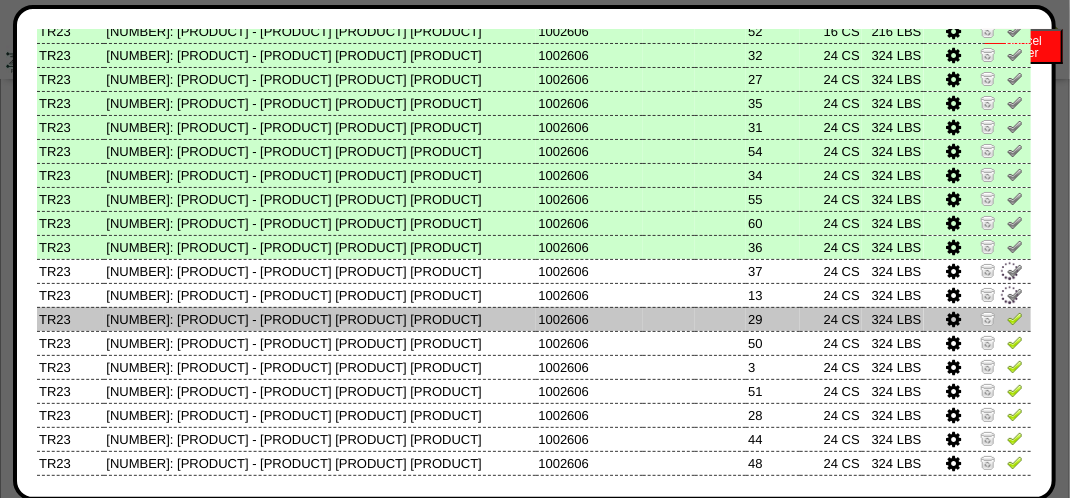 click at bounding box center (978, 319) 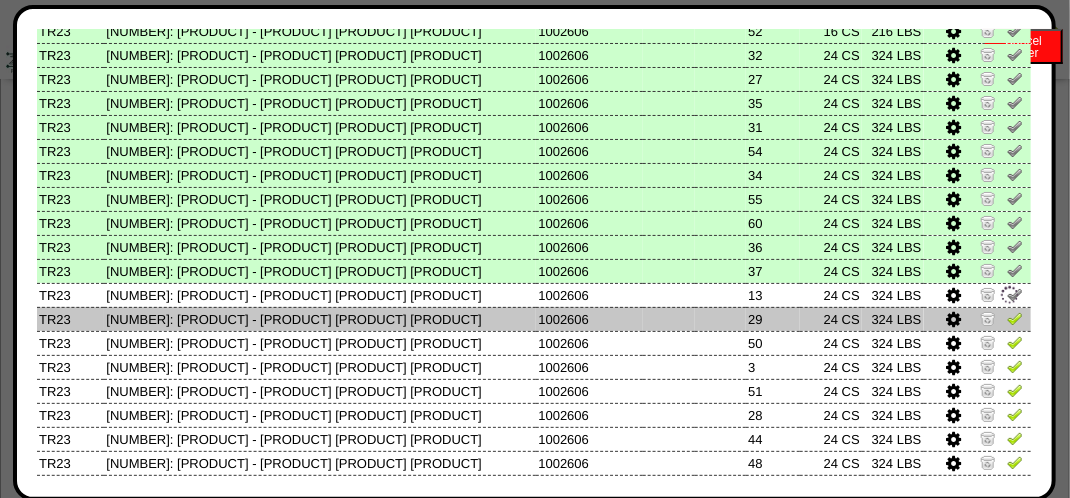 click at bounding box center [1015, 318] 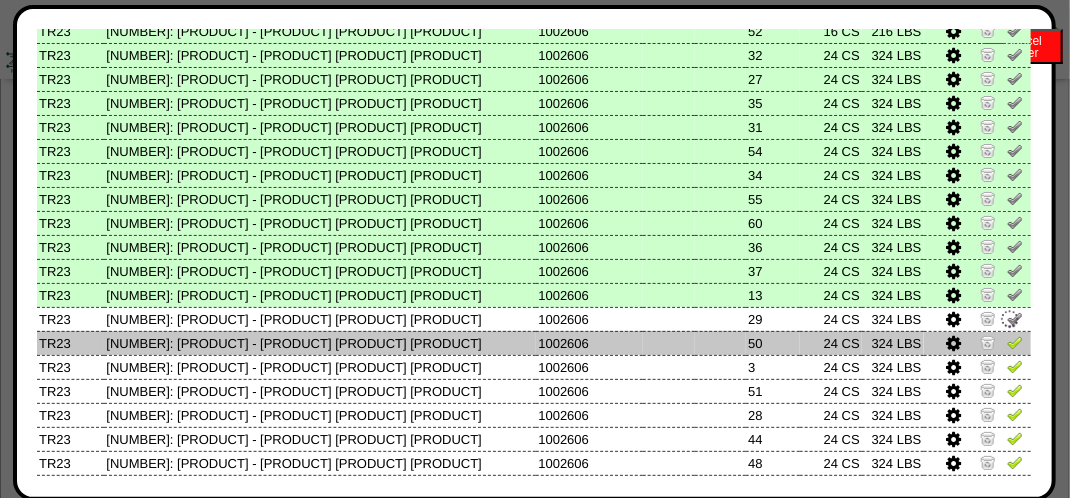 drag, startPoint x: 998, startPoint y: 338, endPoint x: 1000, endPoint y: 354, distance: 16.124516 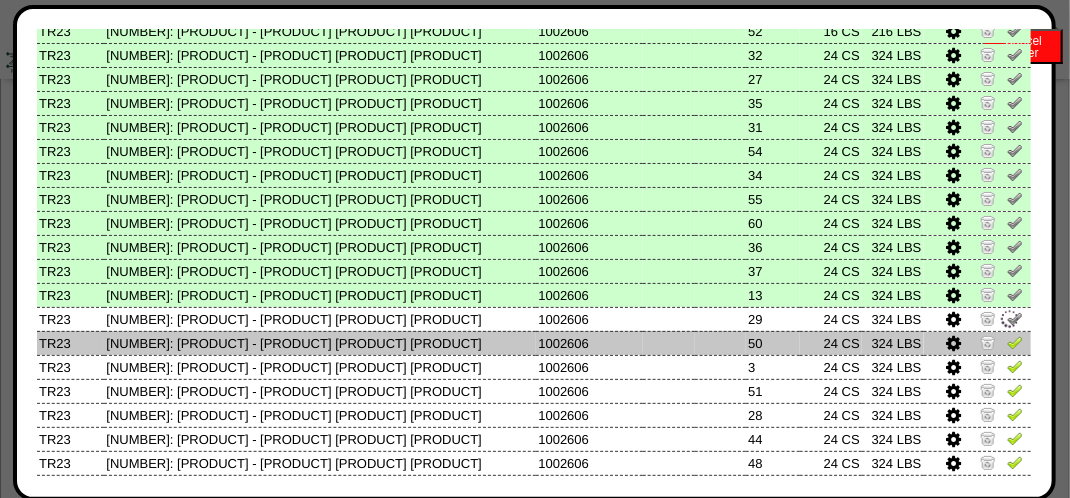 click at bounding box center (1015, 342) 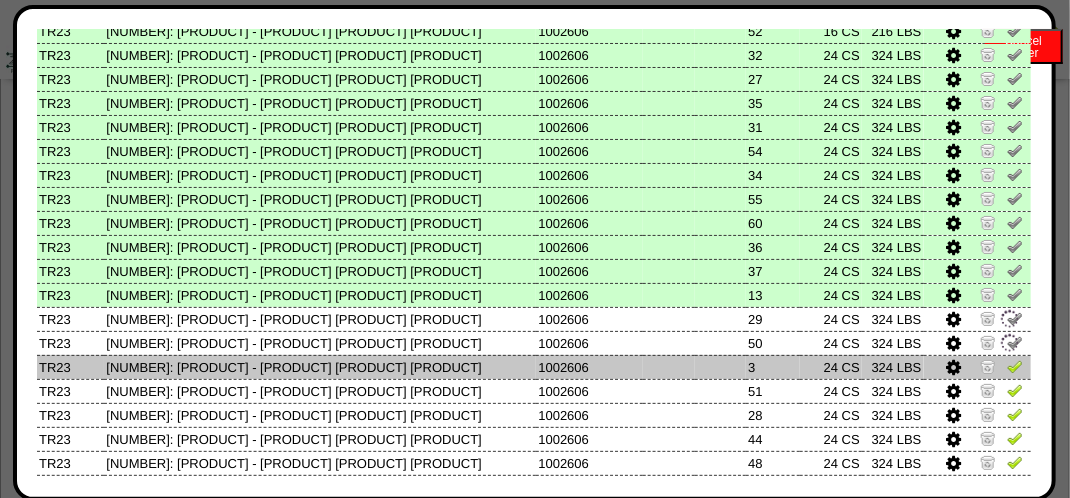 click at bounding box center [1015, 366] 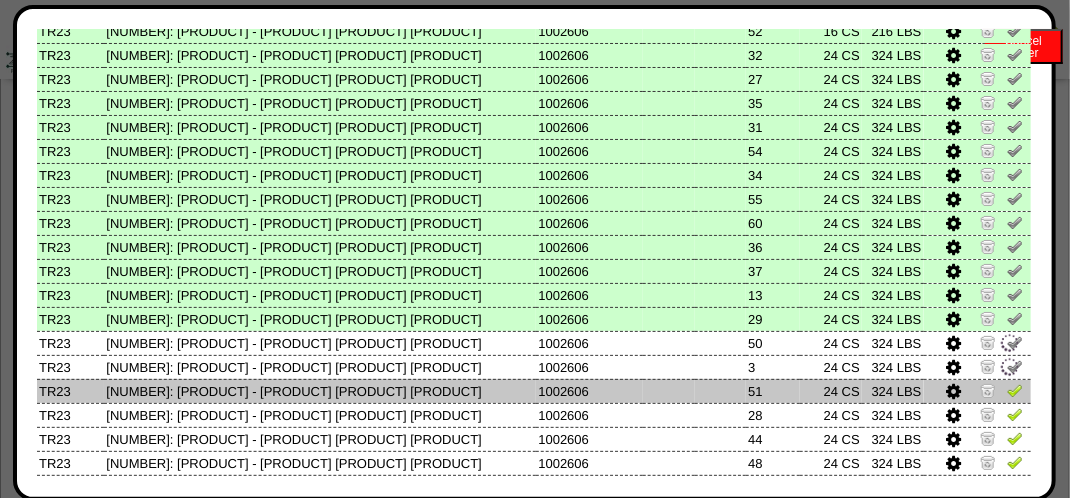click at bounding box center (1015, 390) 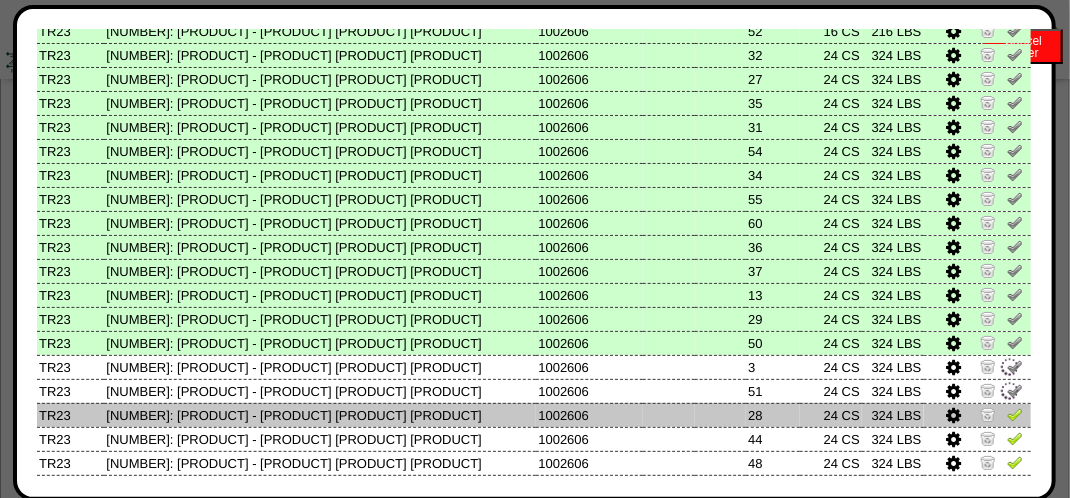 drag, startPoint x: 1000, startPoint y: 415, endPoint x: 1008, endPoint y: 434, distance: 20.615528 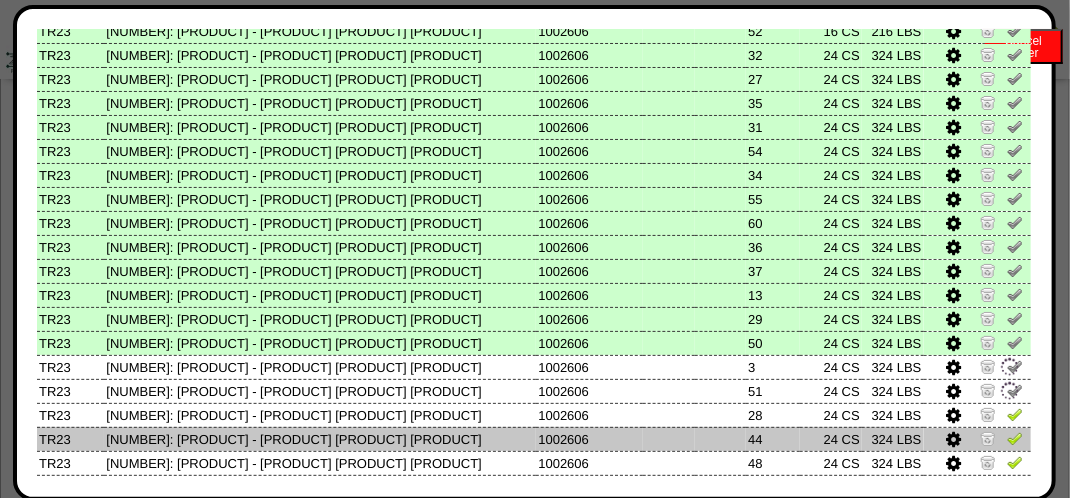 click at bounding box center [1015, 414] 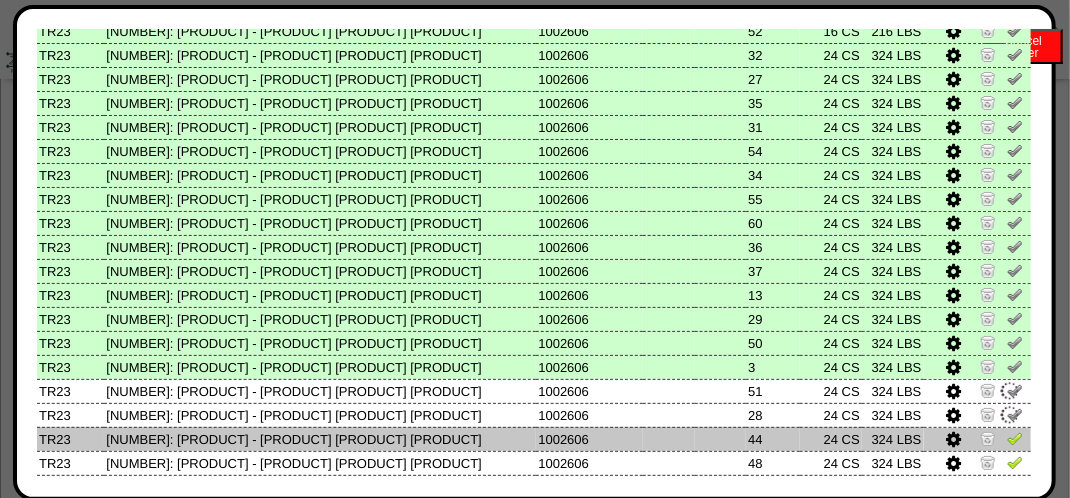 click at bounding box center (1015, 438) 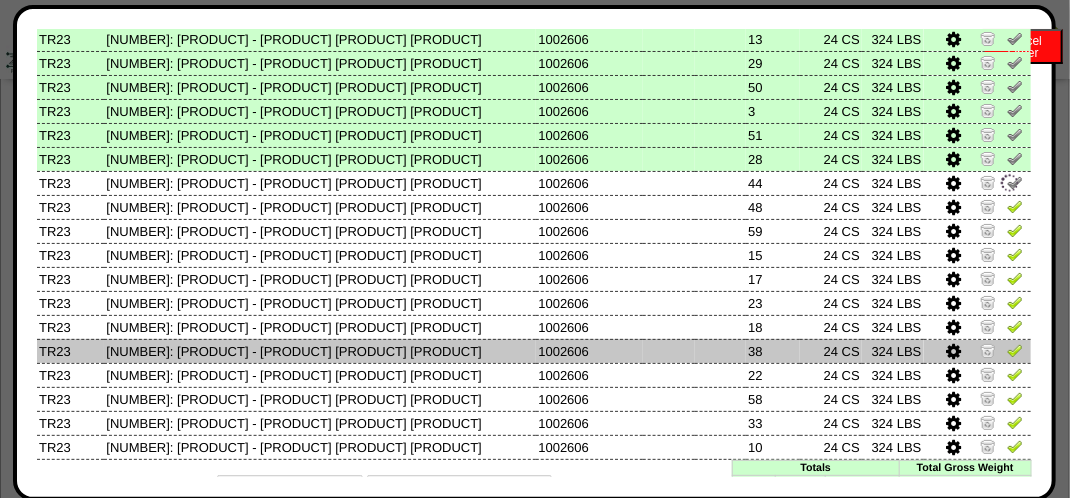 scroll, scrollTop: 493, scrollLeft: 0, axis: vertical 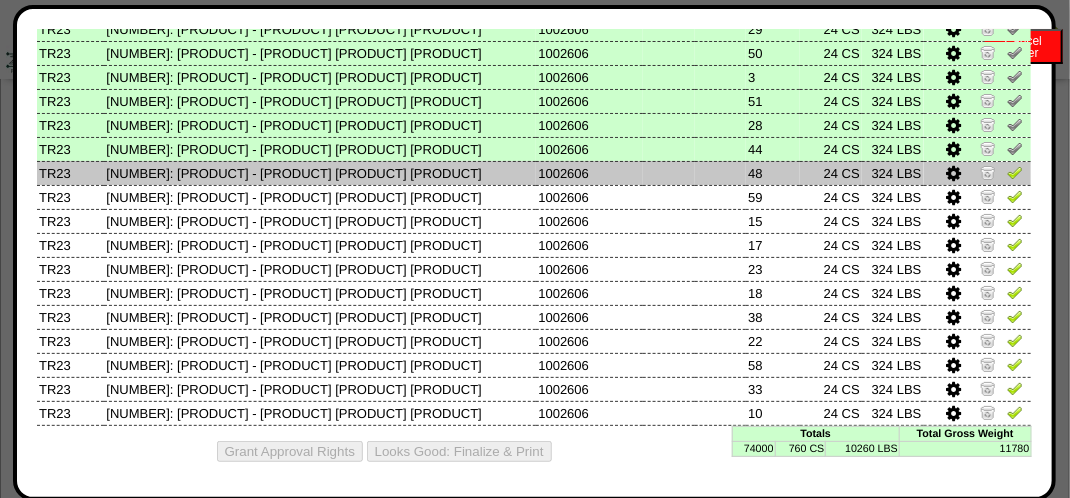 click at bounding box center [1015, 172] 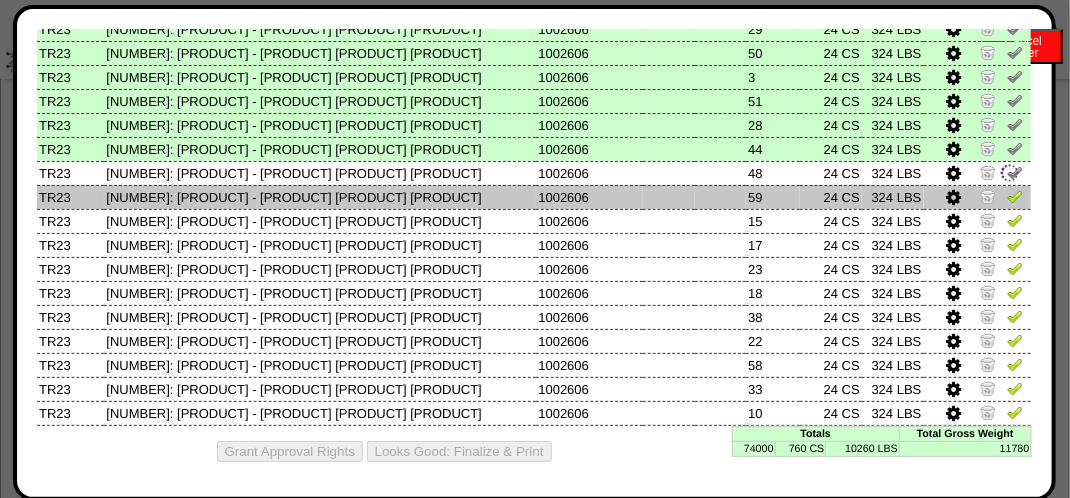click at bounding box center [1015, 199] 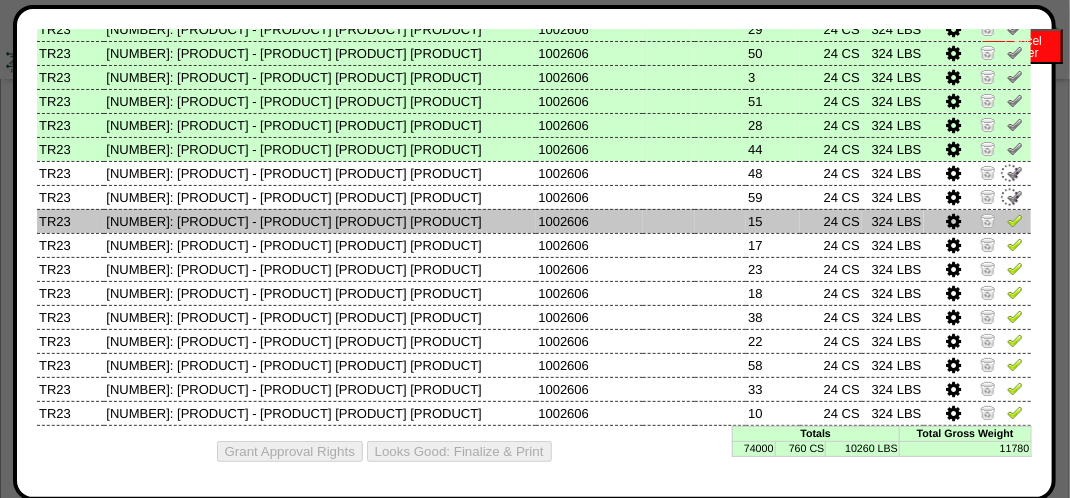 click at bounding box center (1015, 220) 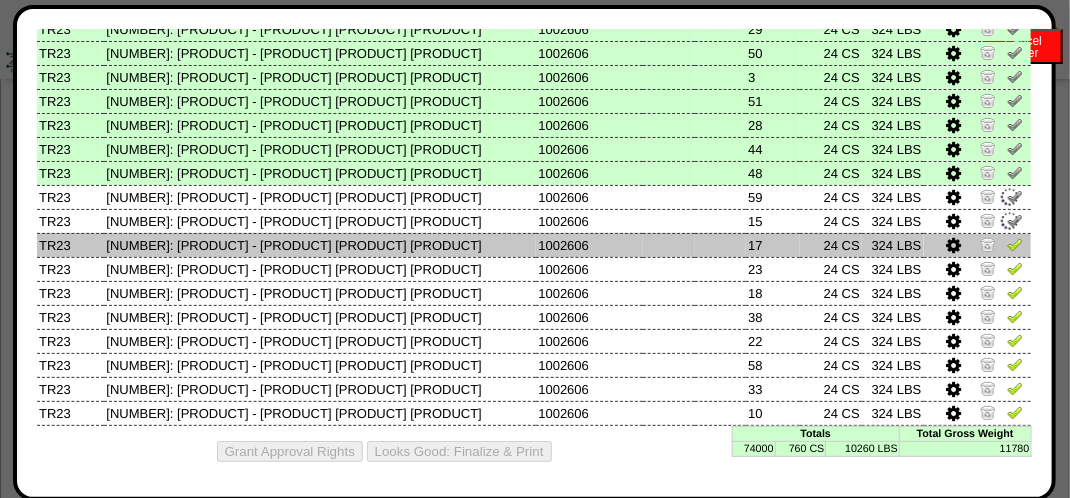click at bounding box center [1015, 244] 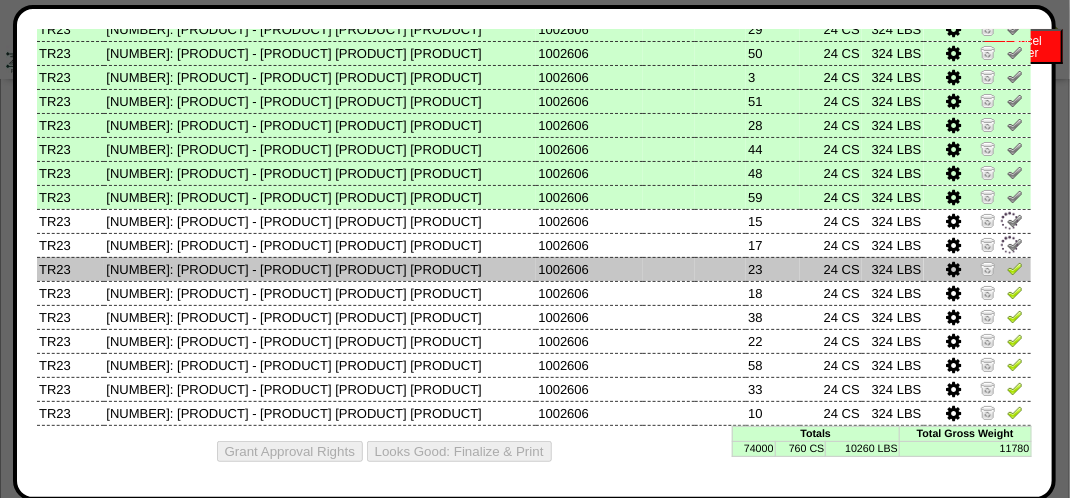click at bounding box center (1015, 268) 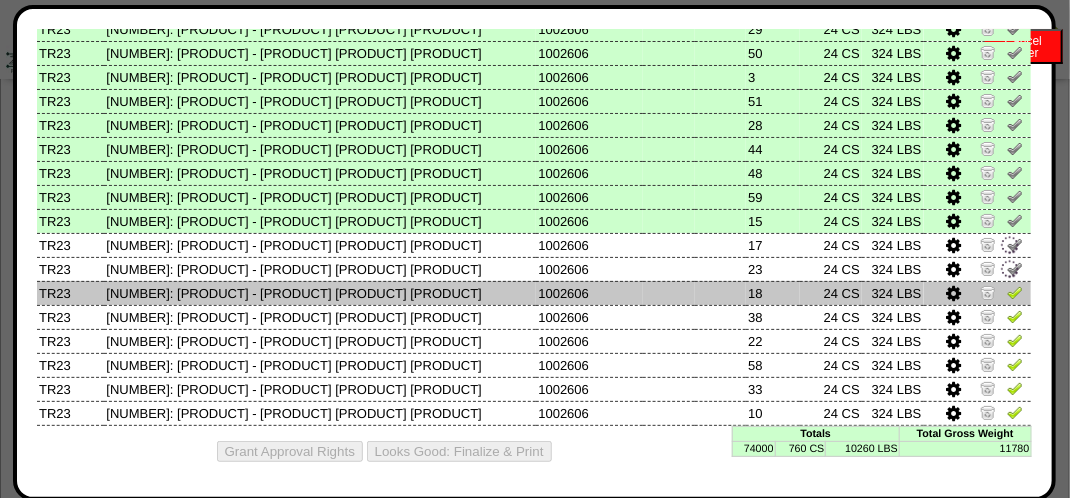 click at bounding box center [978, 293] 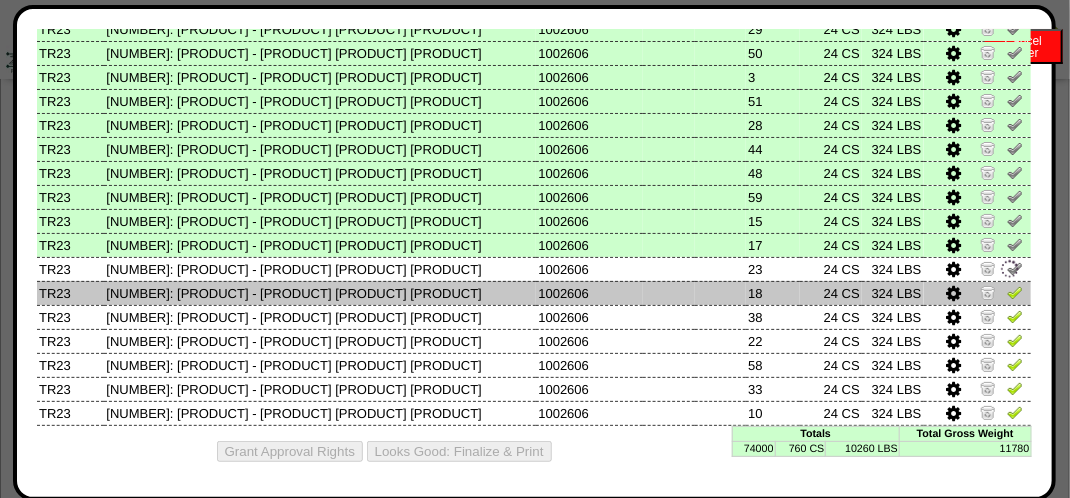 click at bounding box center [1015, 292] 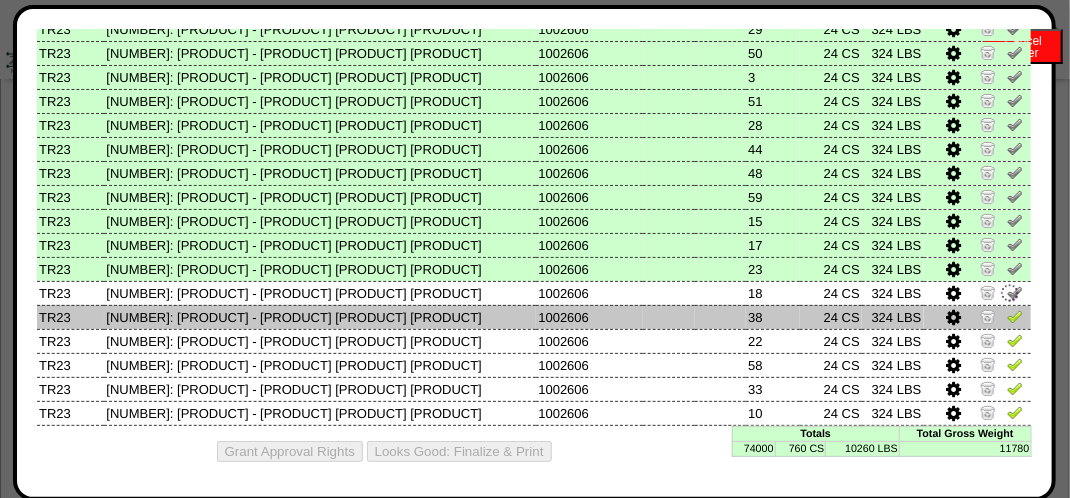 click at bounding box center (1015, 316) 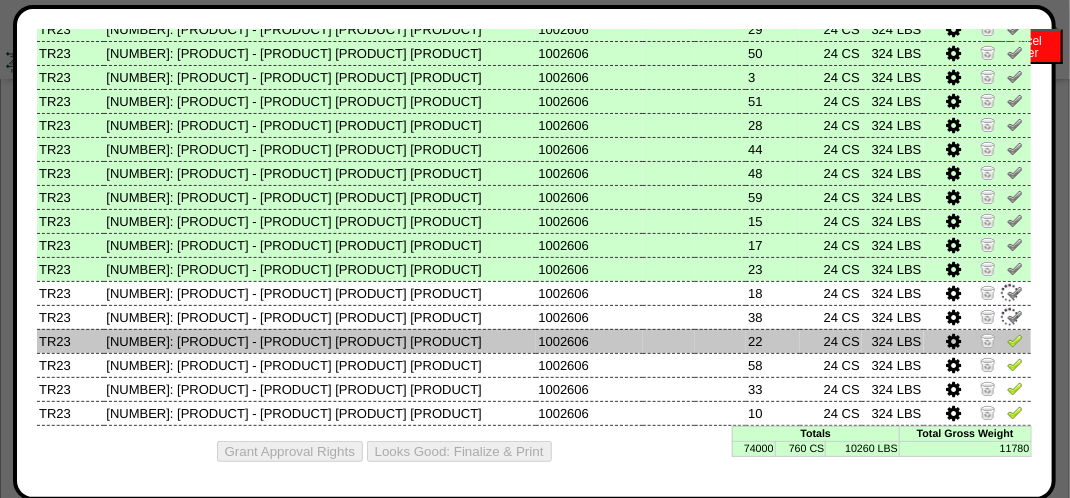 click at bounding box center [1015, 340] 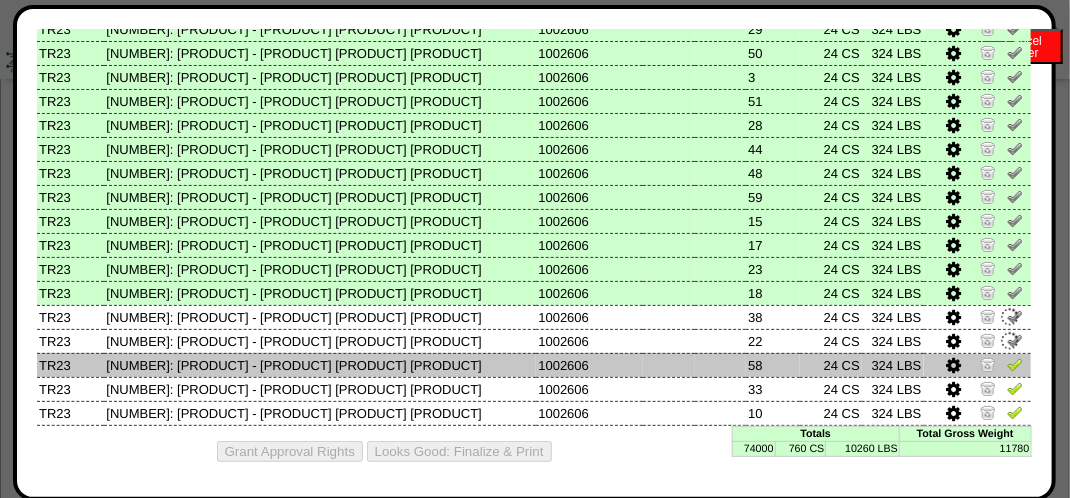 click at bounding box center [1015, 364] 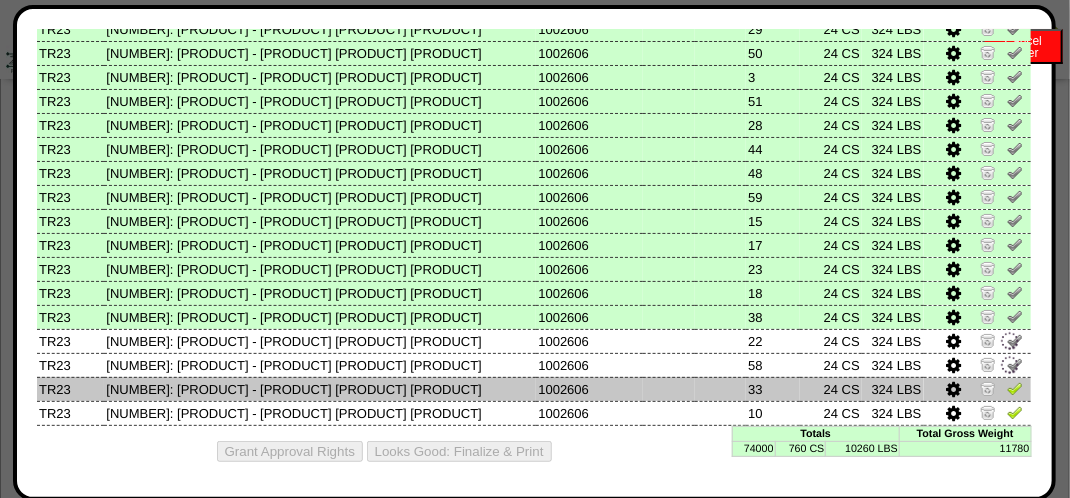 click at bounding box center (1015, 388) 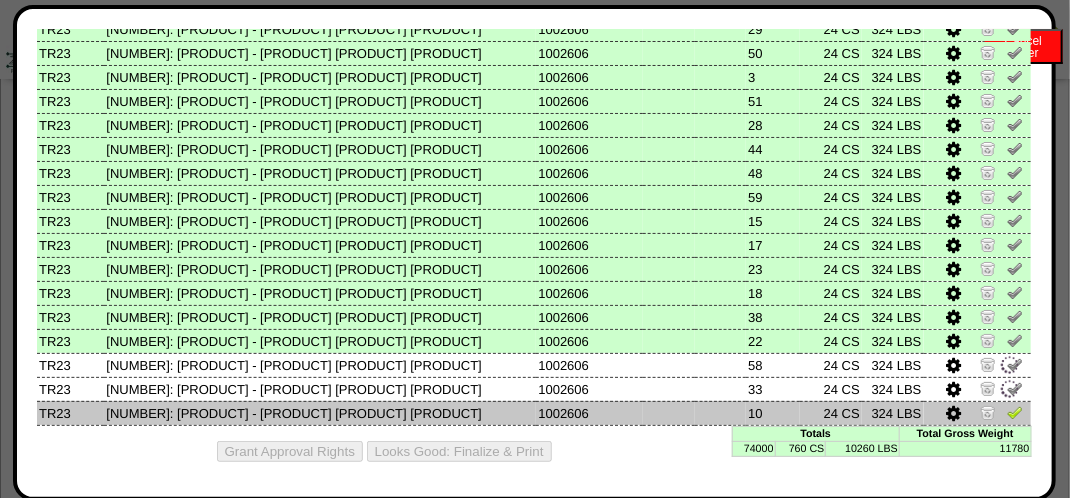 click at bounding box center [1015, 412] 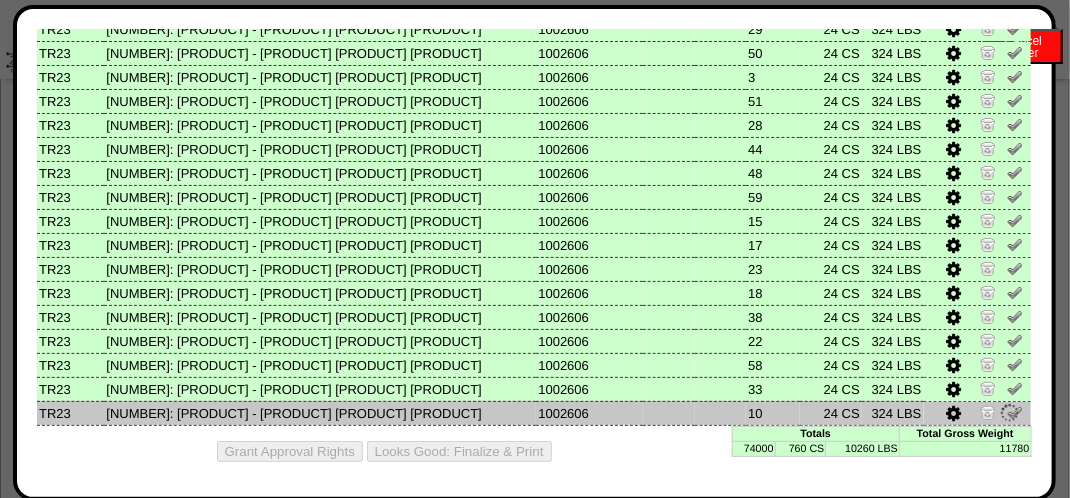 scroll, scrollTop: 600, scrollLeft: 0, axis: vertical 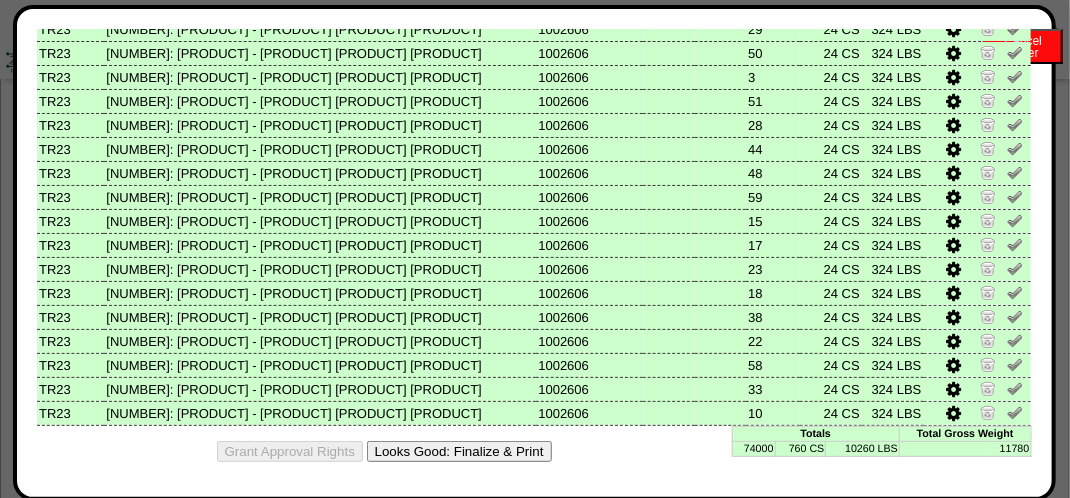 click on "Looks Good: Finalize & Print" at bounding box center [459, 451] 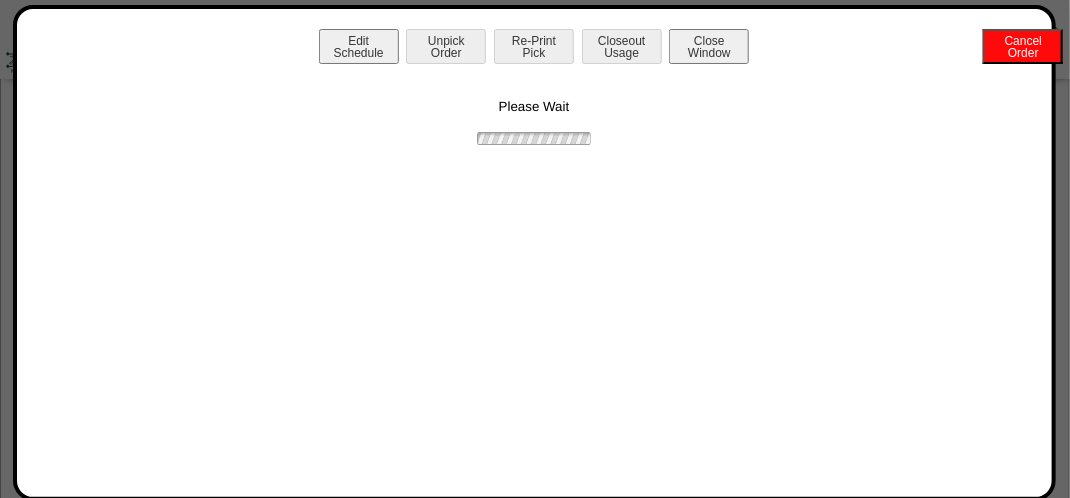 scroll, scrollTop: 0, scrollLeft: 0, axis: both 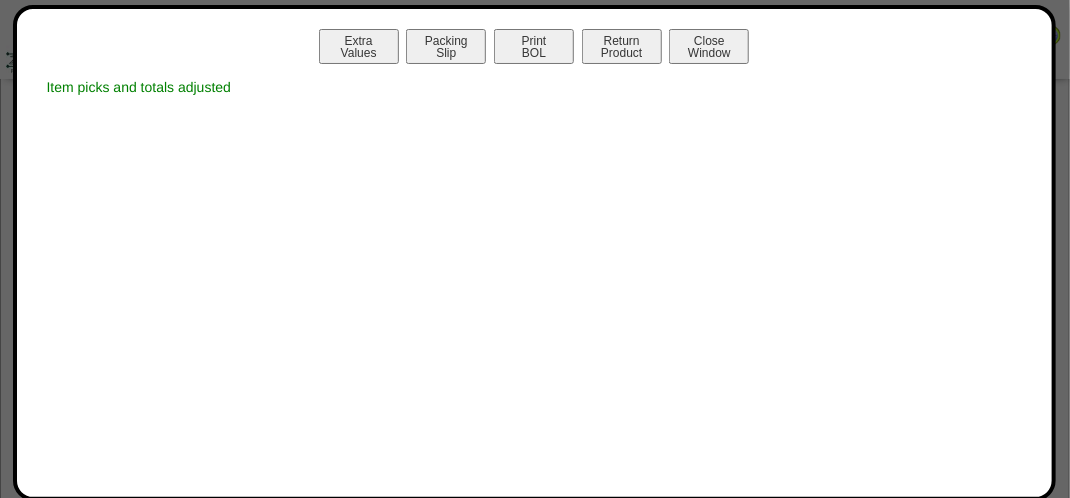 click on "Print BOL" at bounding box center [534, 46] 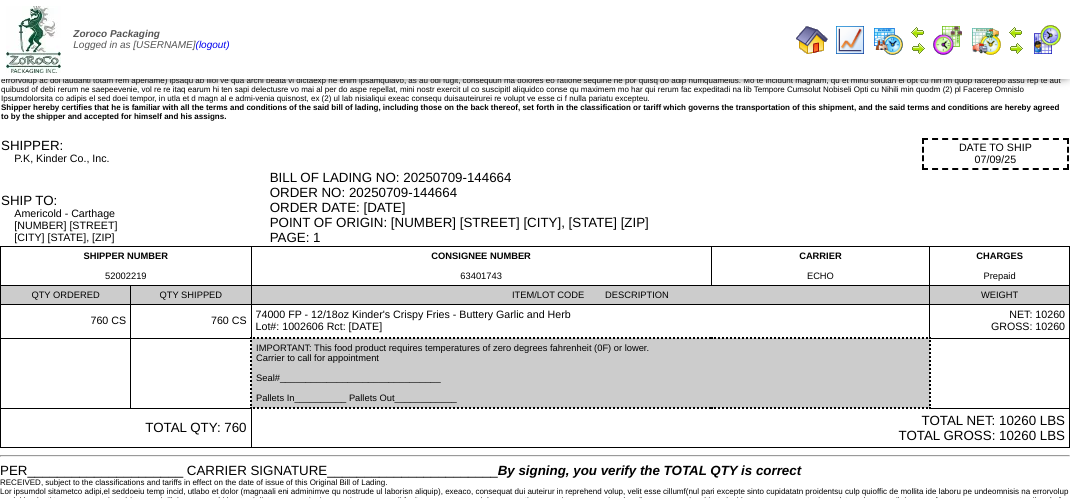 scroll, scrollTop: 0, scrollLeft: 0, axis: both 